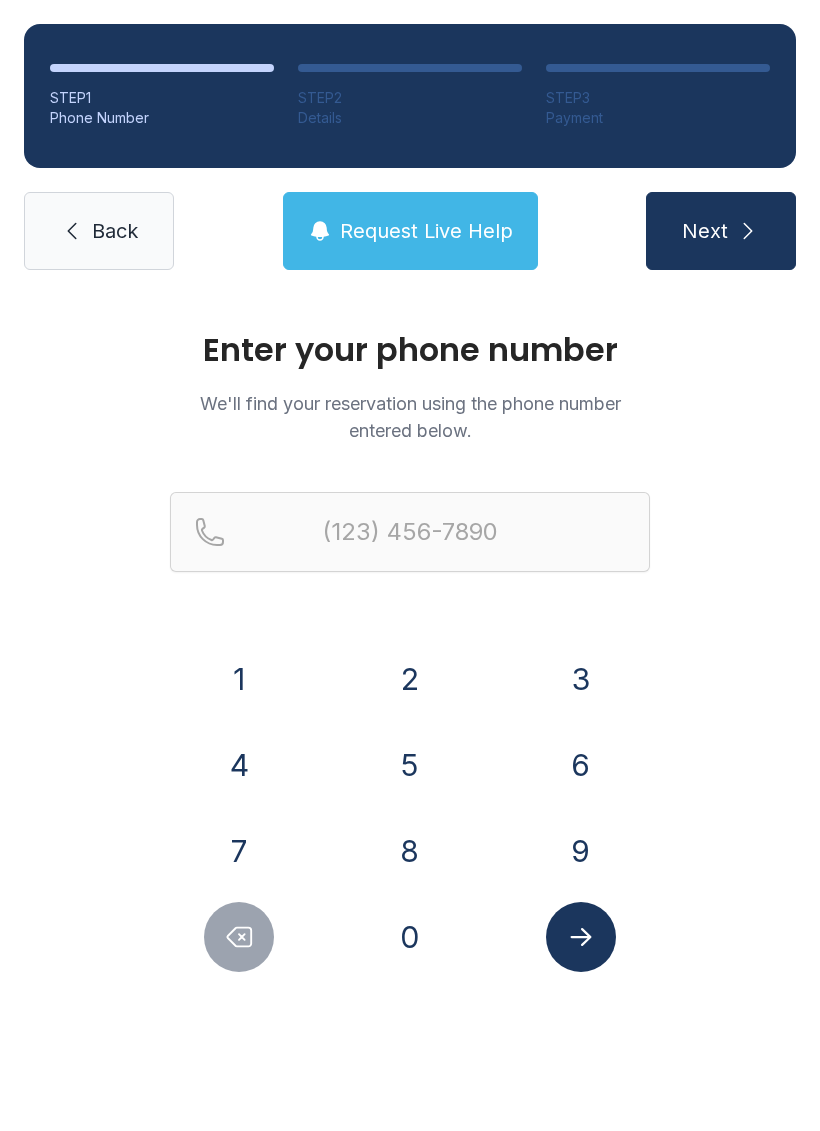 scroll, scrollTop: 0, scrollLeft: 0, axis: both 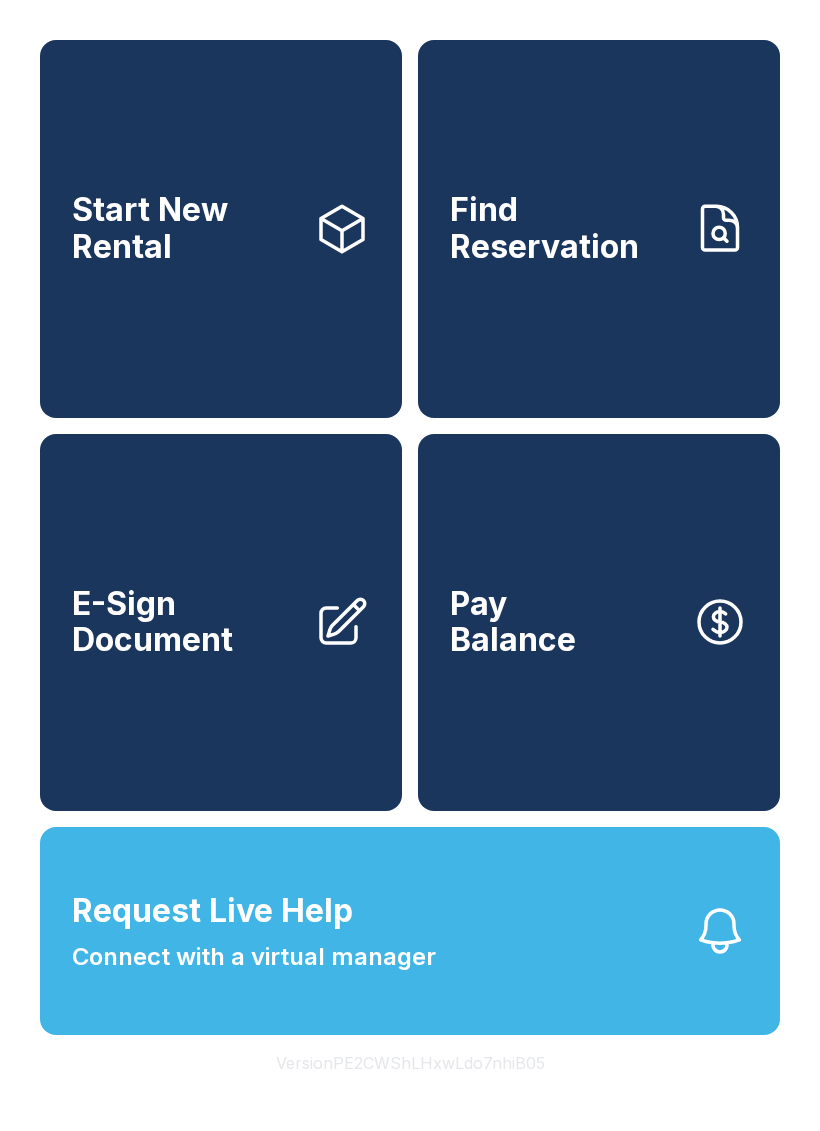 click on "Find Reservation" at bounding box center (599, 229) 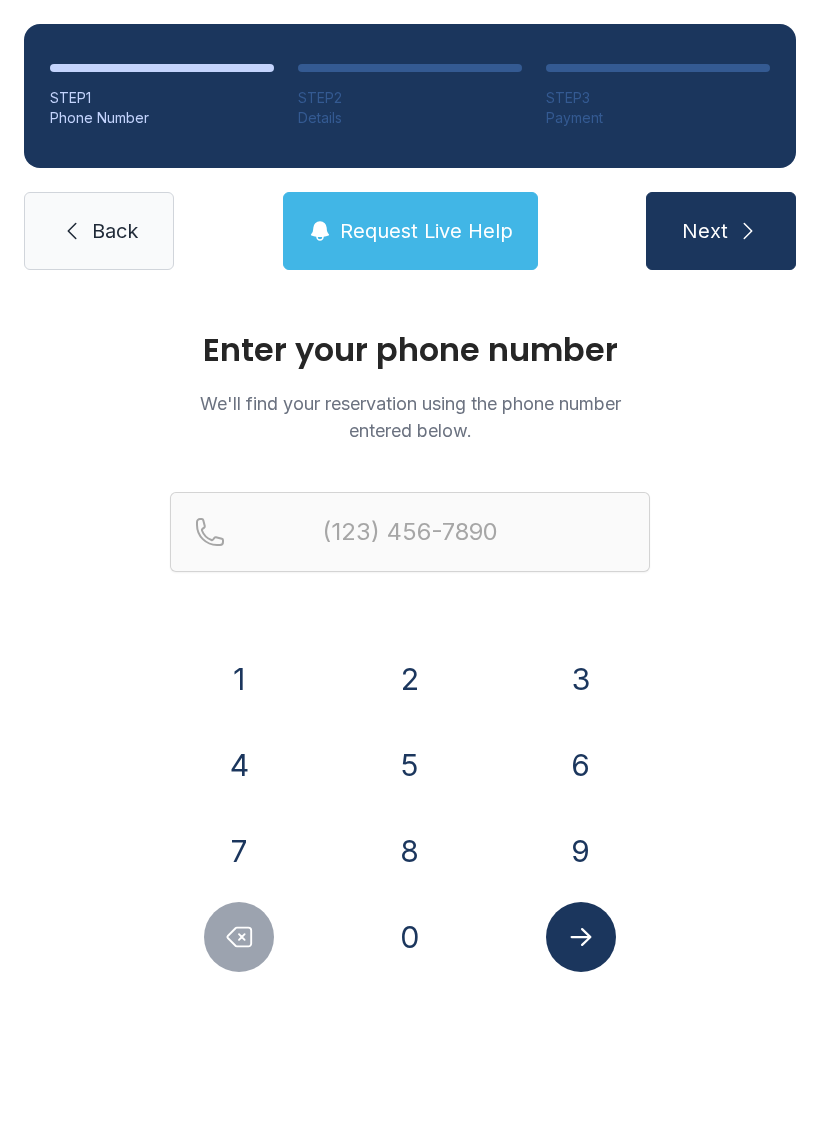 click on "7" at bounding box center [239, 851] 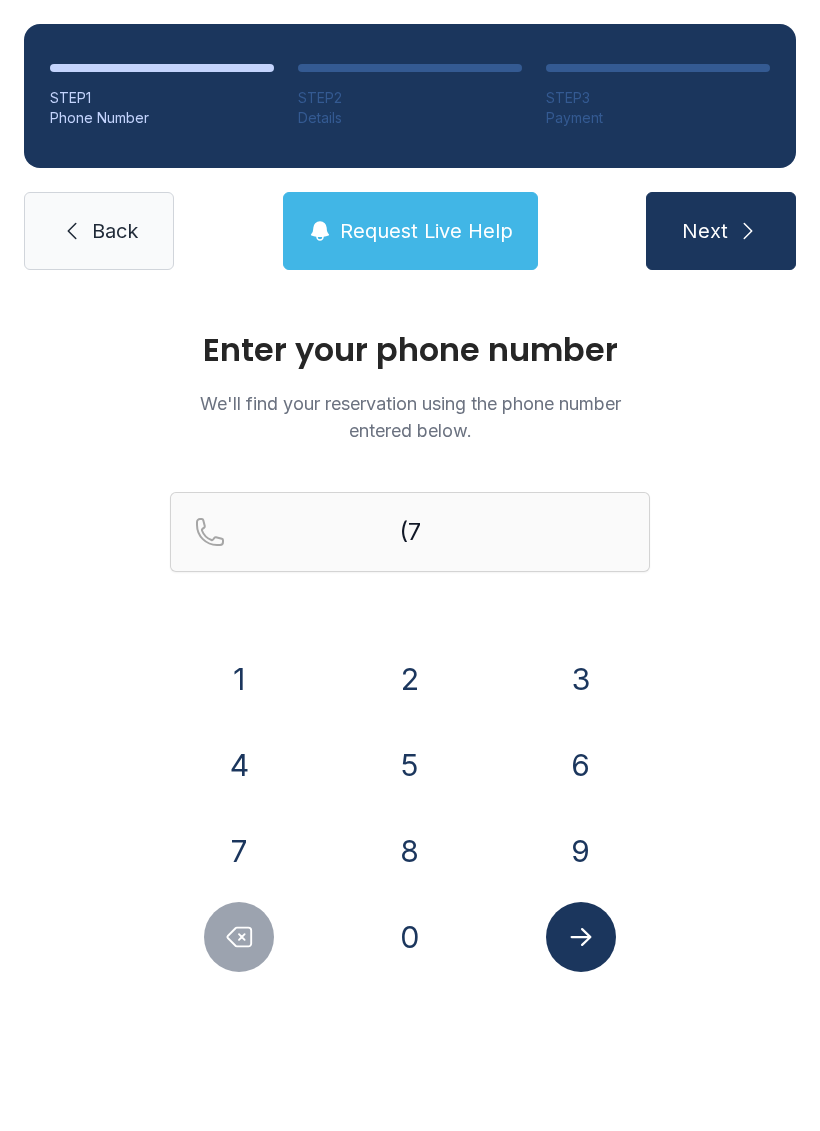 click on "6" at bounding box center [581, 765] 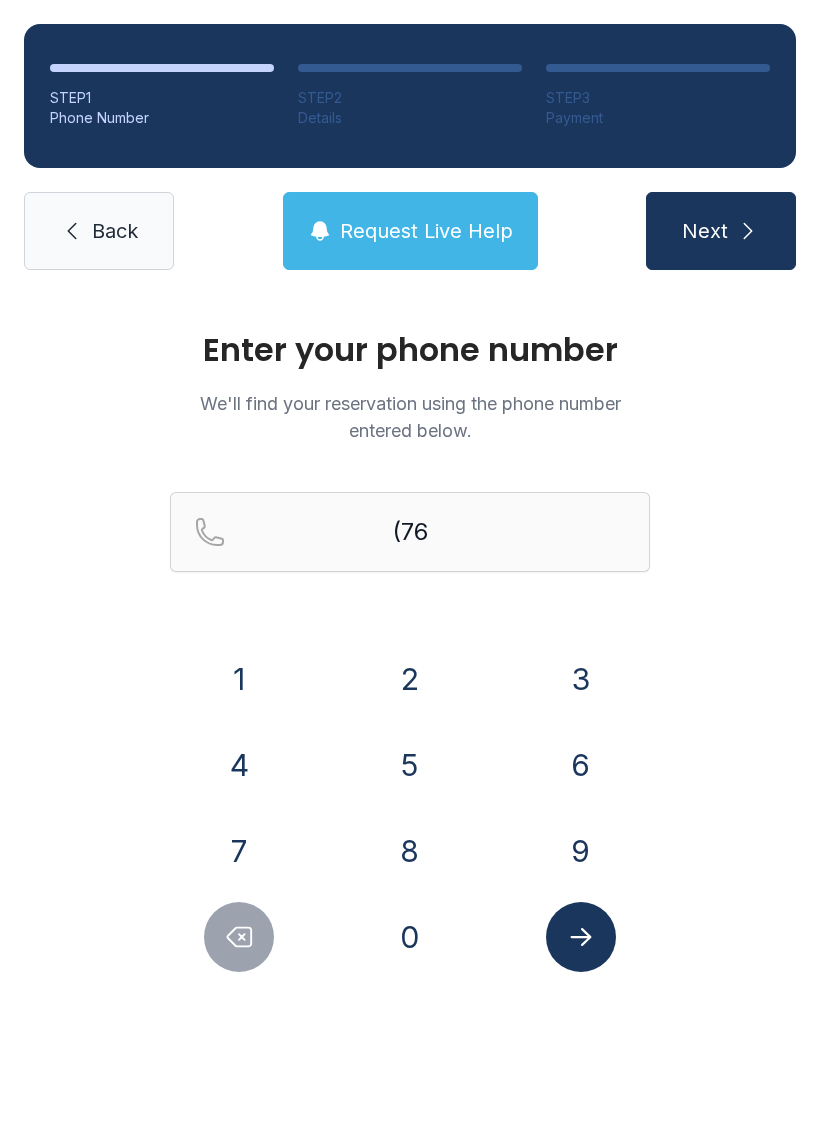 click on "6" at bounding box center (581, 765) 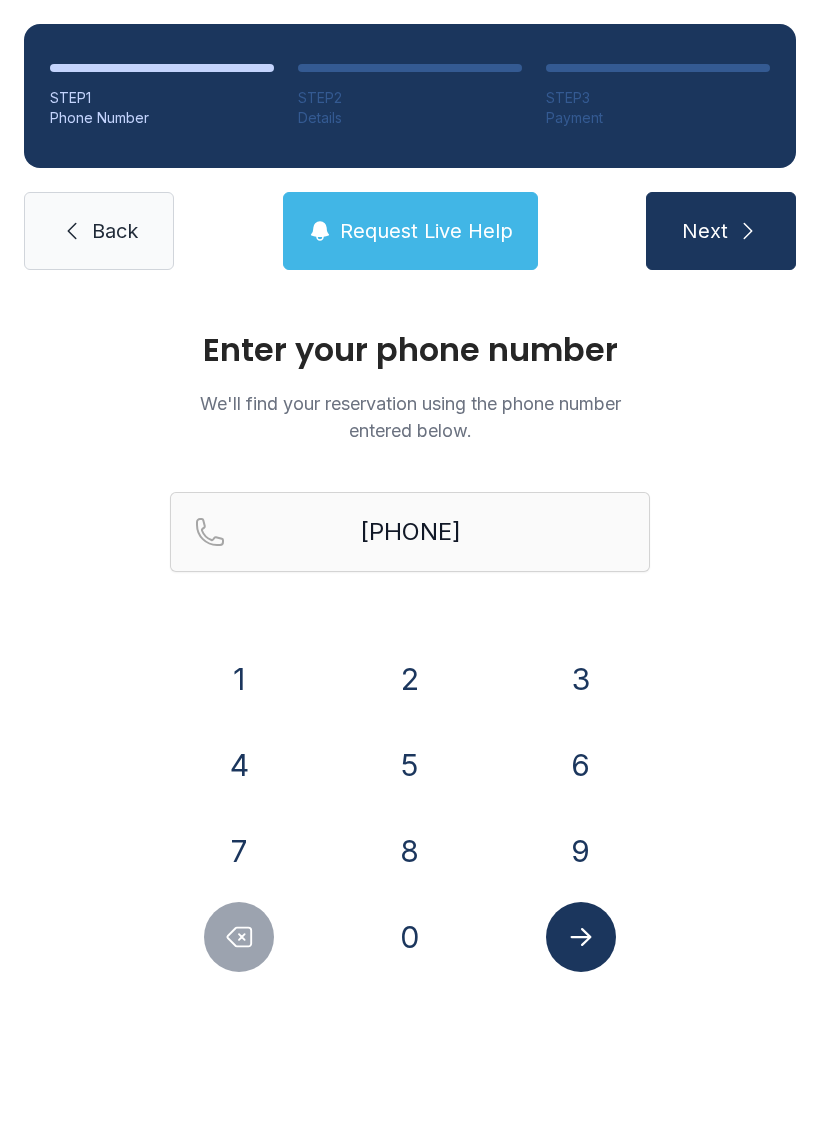 click at bounding box center [239, 937] 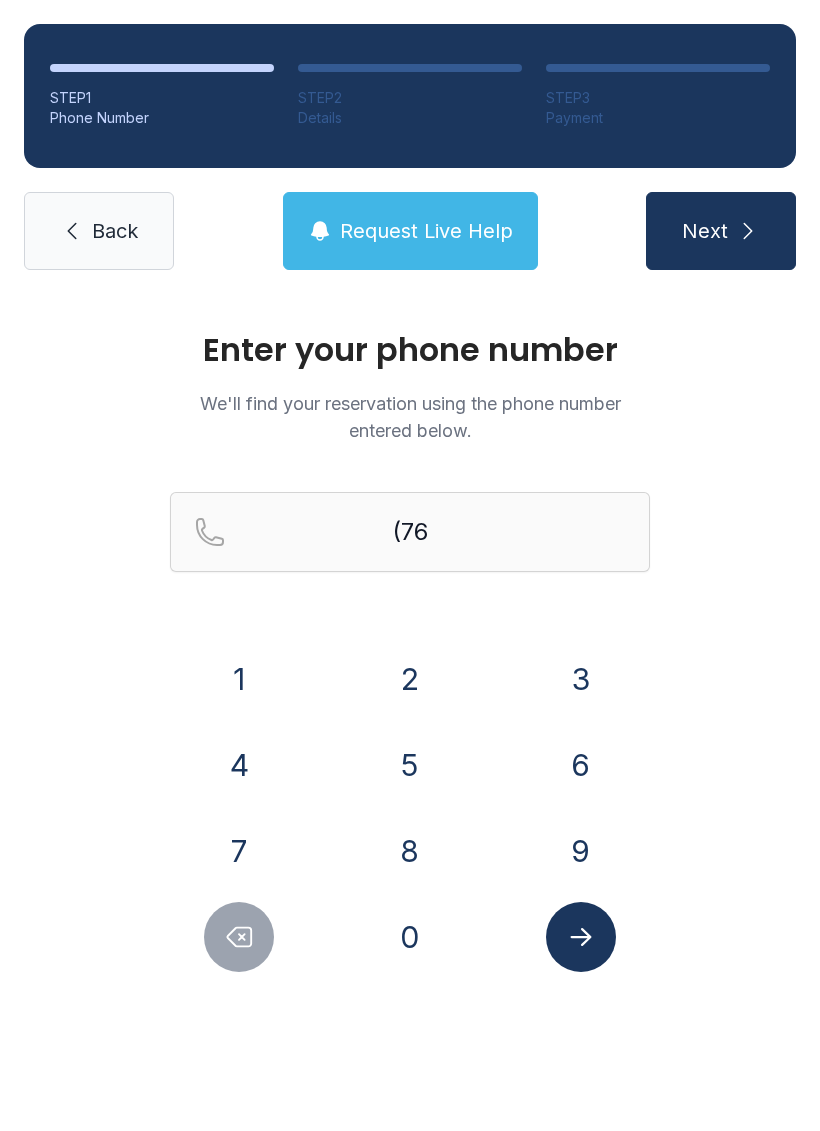 click at bounding box center [239, 937] 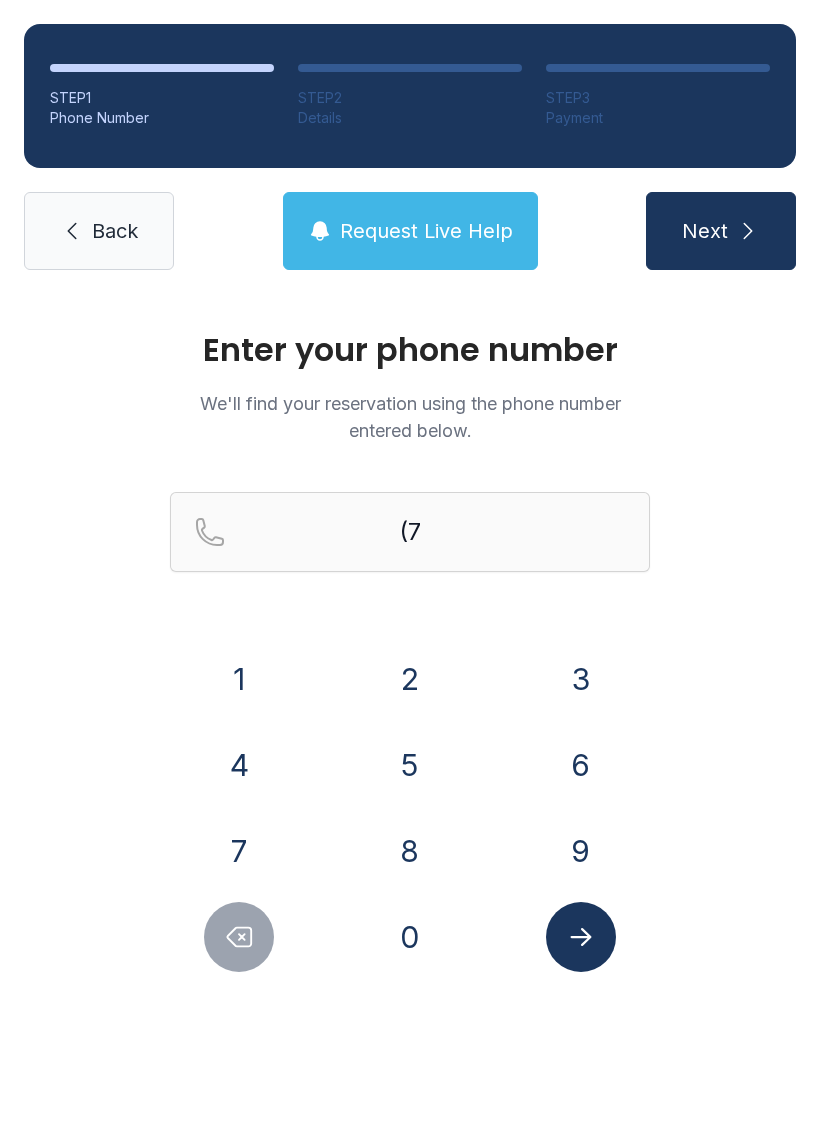 click on "0" at bounding box center [410, 937] 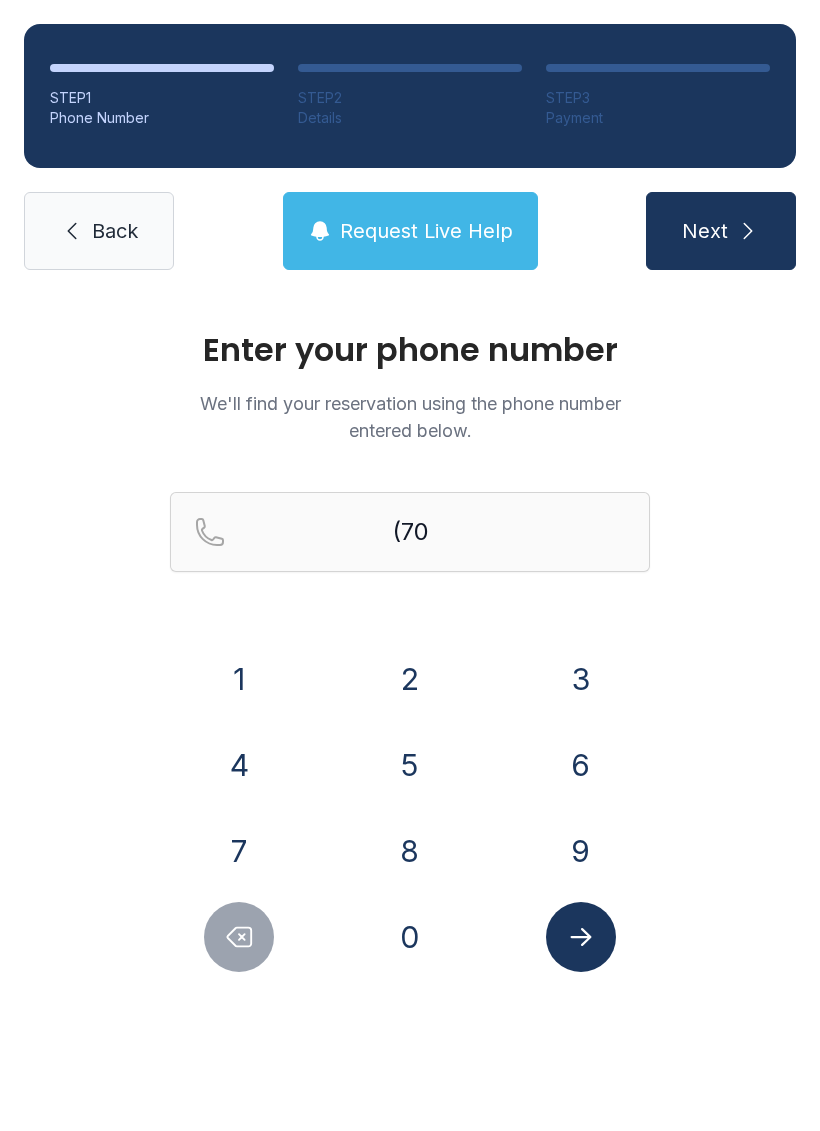 click on "4" at bounding box center [239, 765] 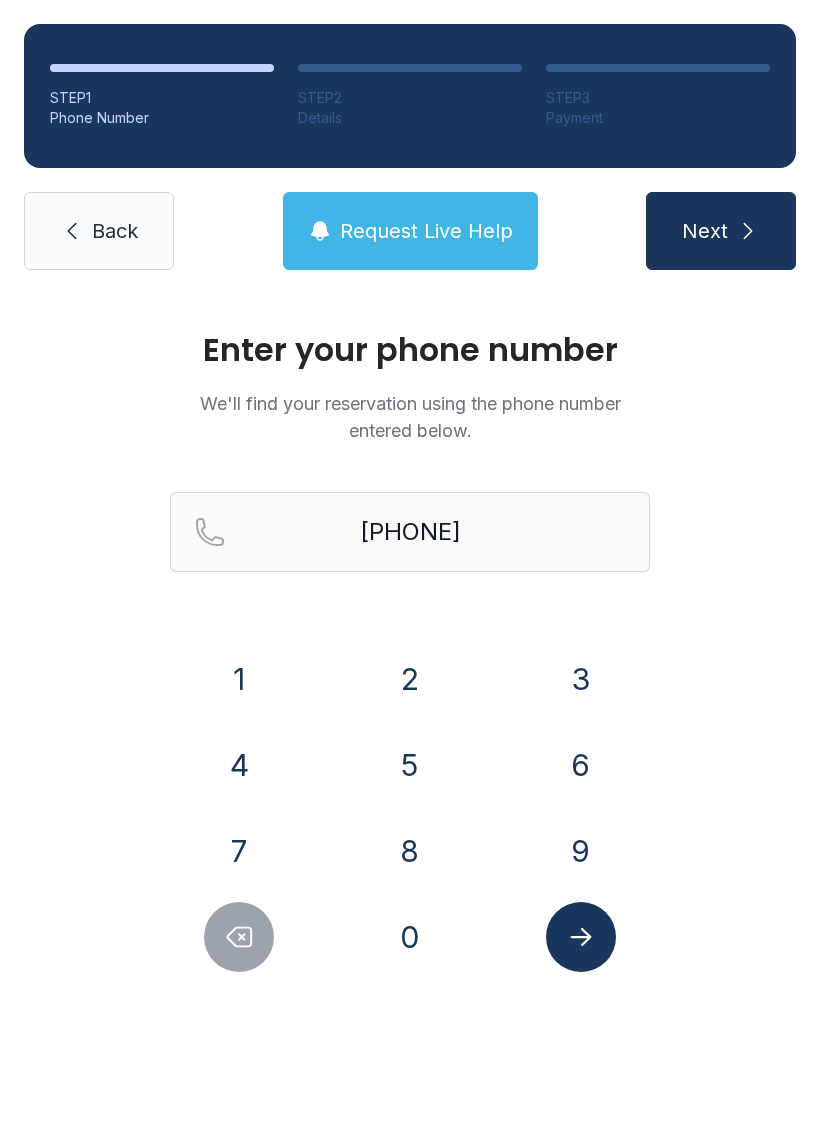 click on "6" at bounding box center (581, 765) 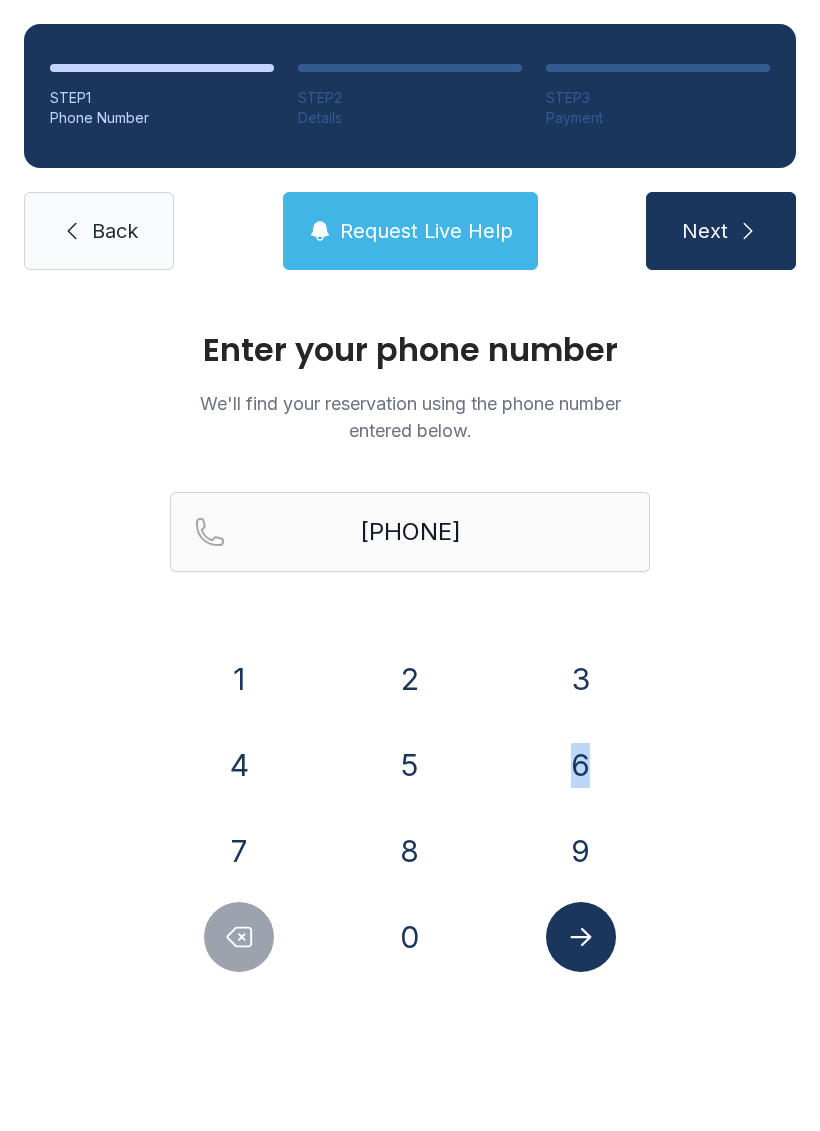 click on "3" at bounding box center (581, 679) 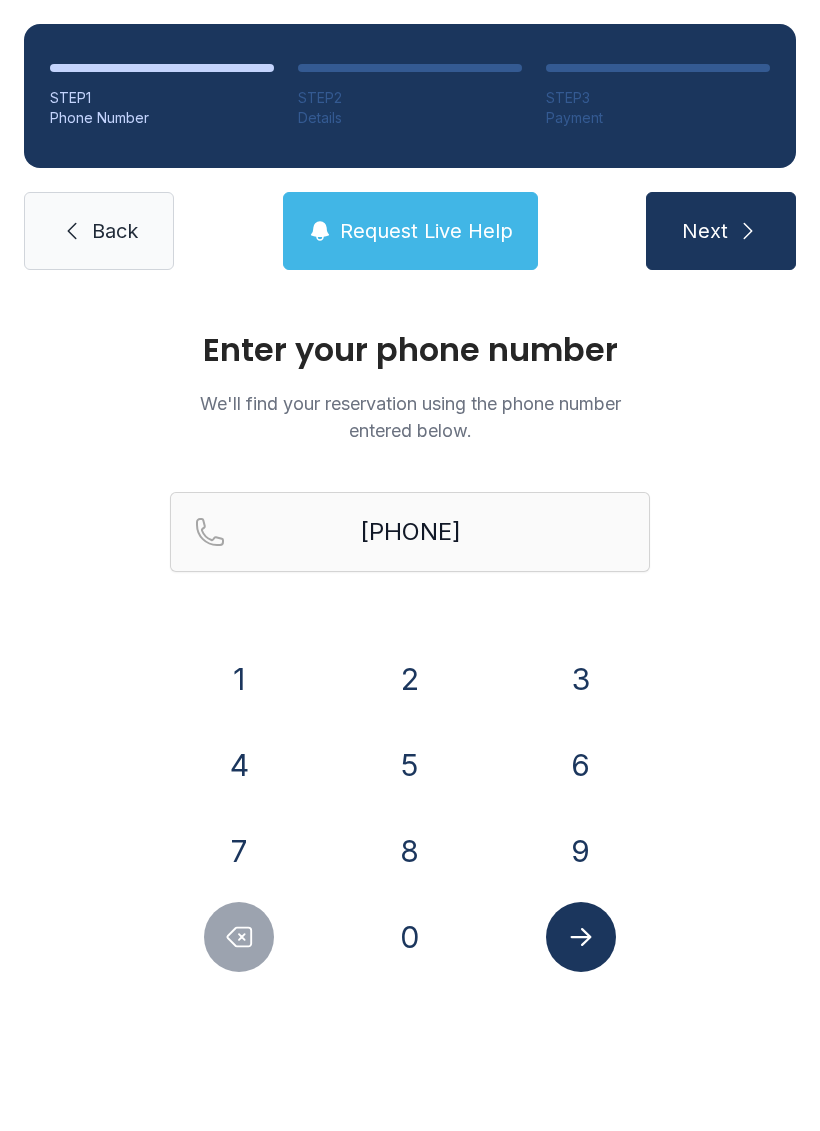 click 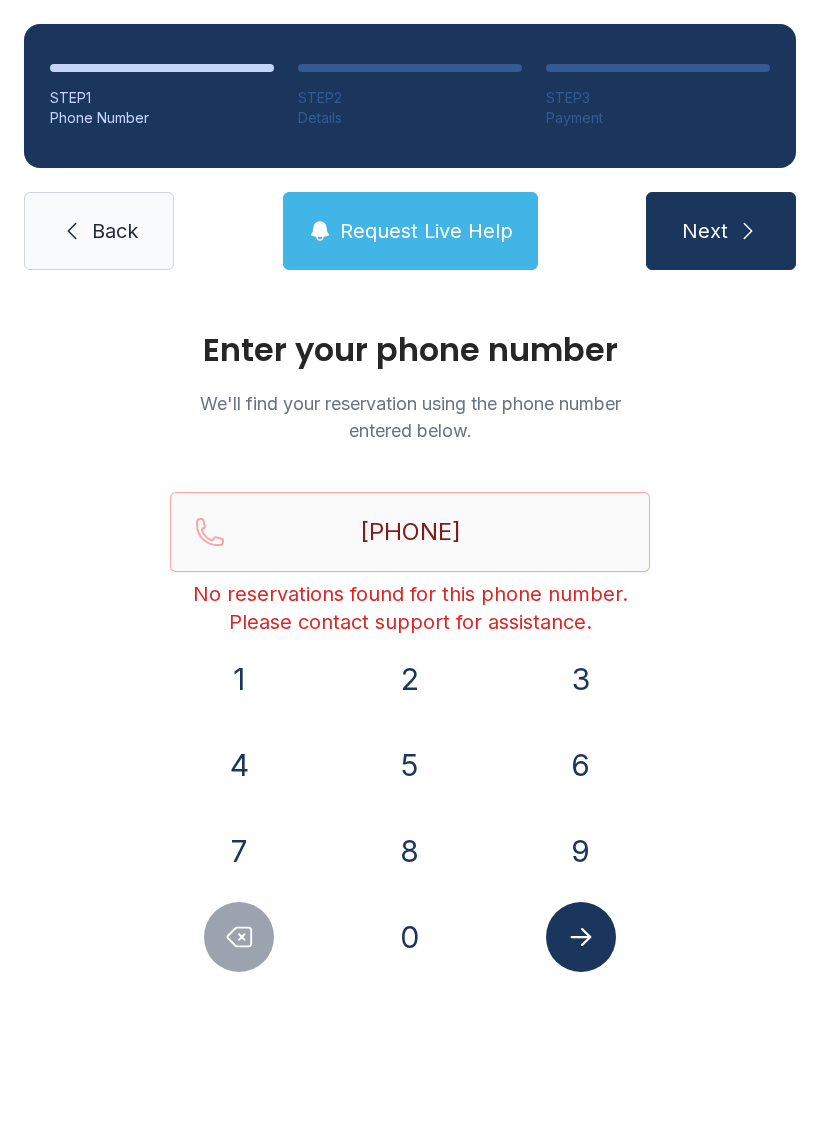 click on "Back" at bounding box center [99, 231] 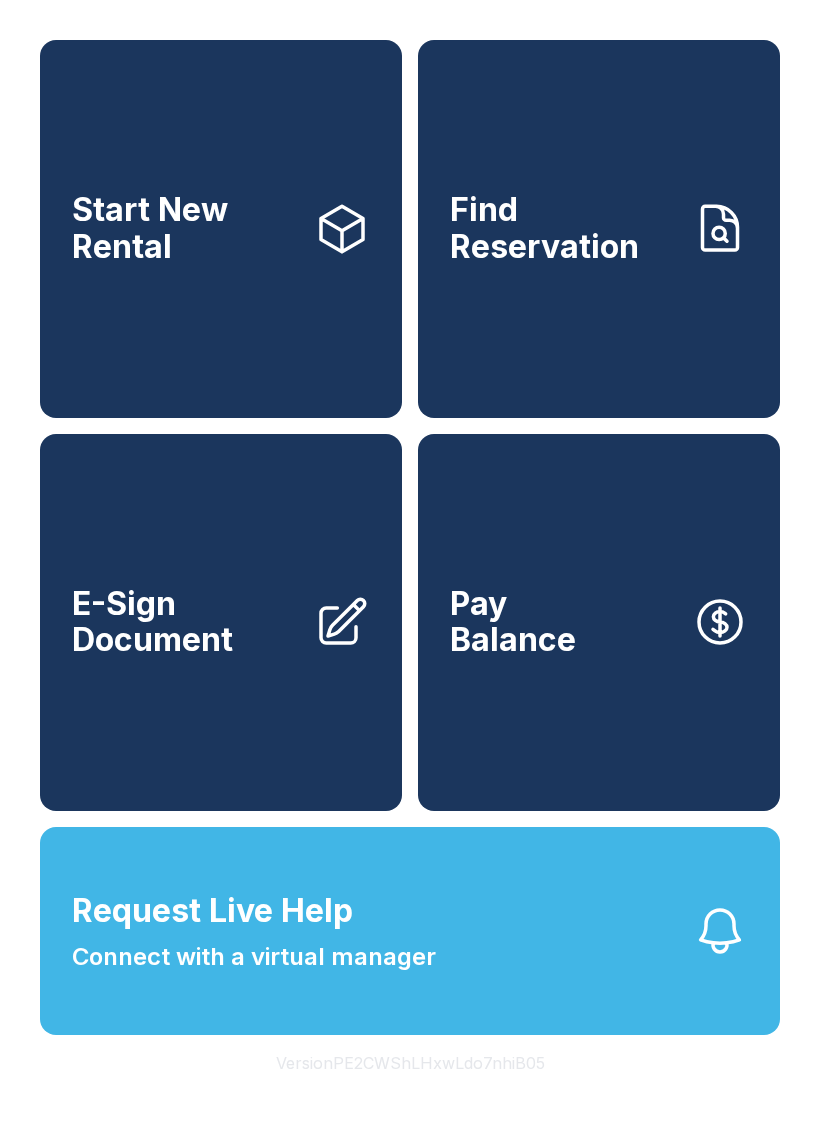 click on "Connect with a virtual manager" at bounding box center (254, 957) 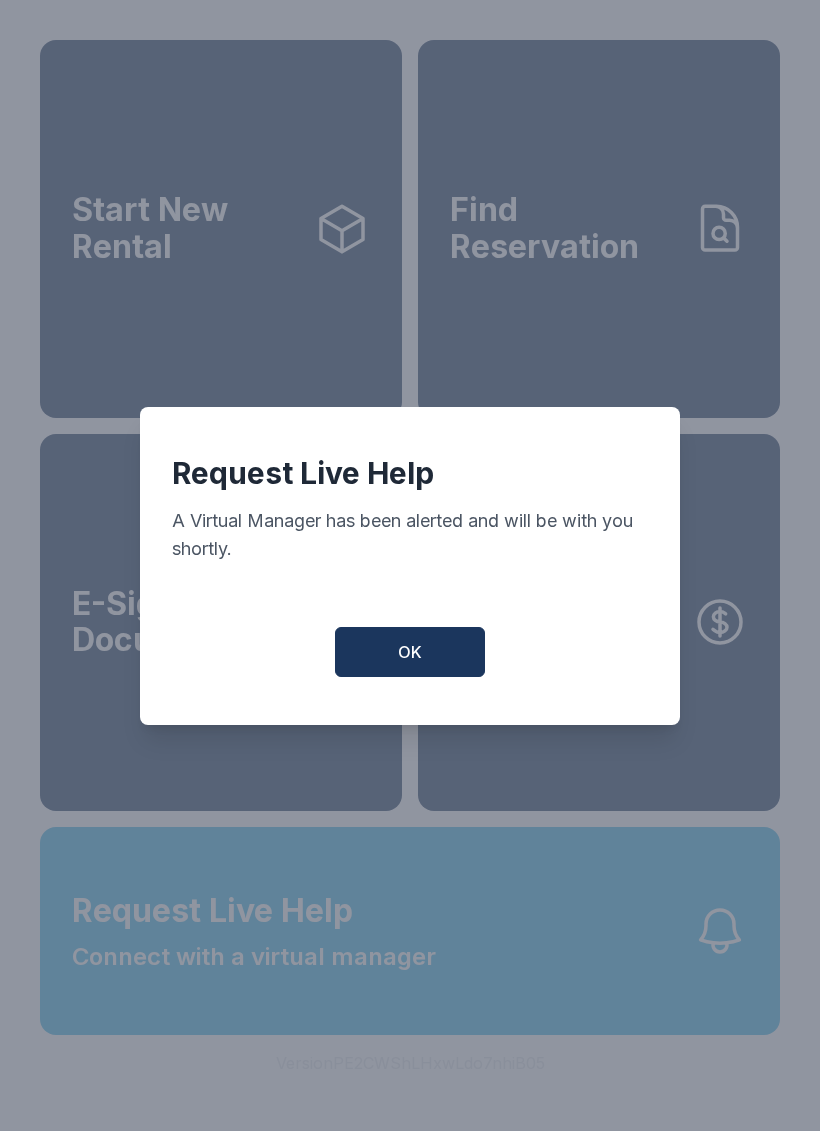 click on "OK" at bounding box center [410, 652] 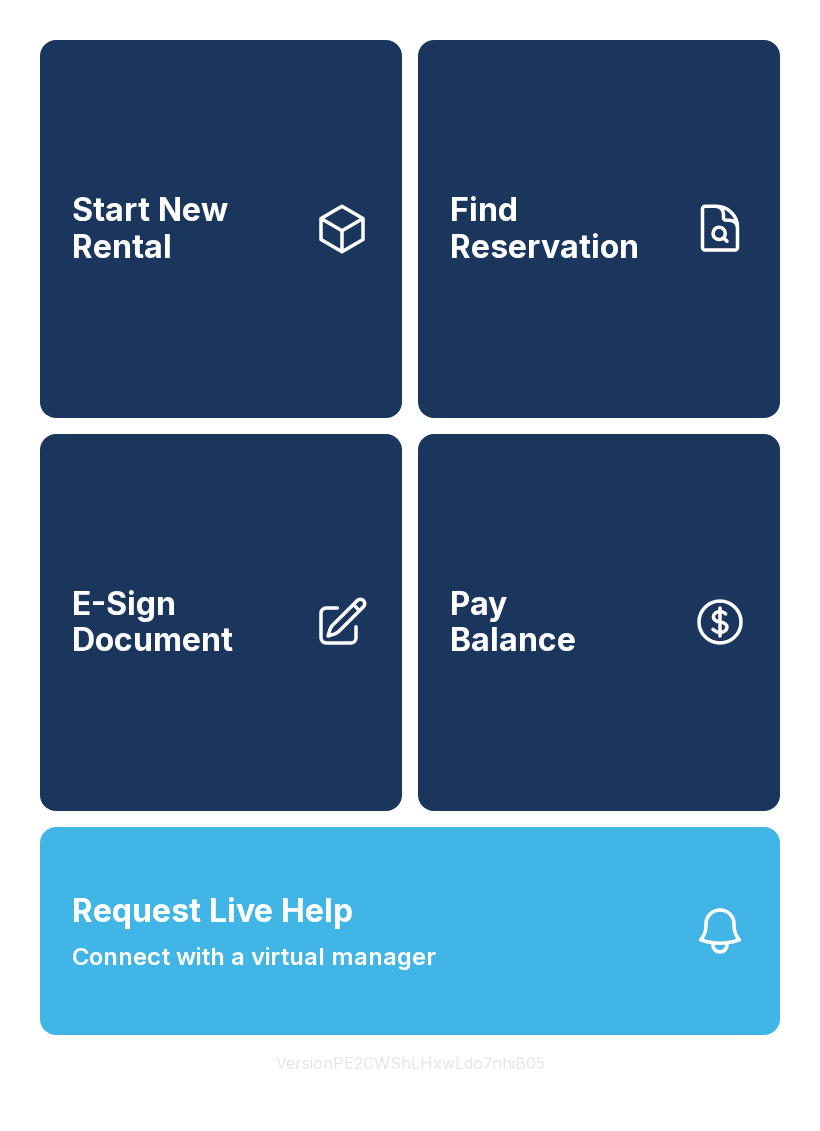 click on "Find Reservation" at bounding box center [563, 228] 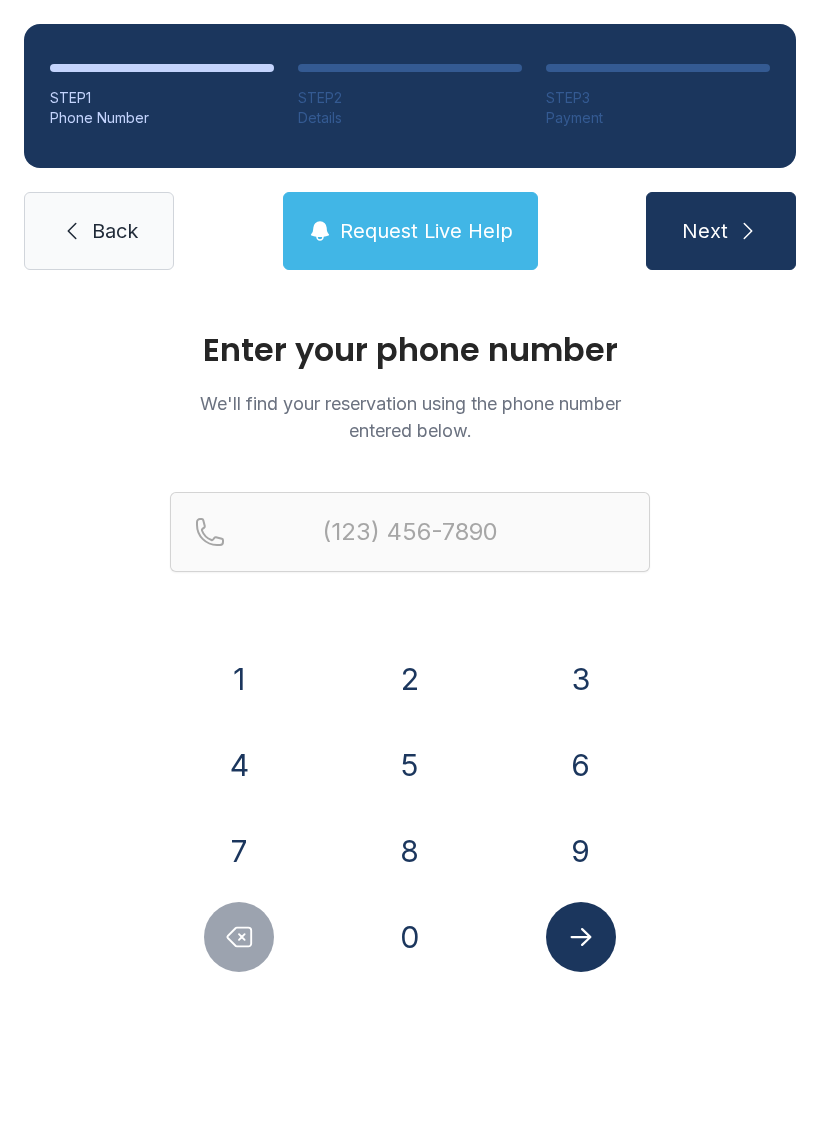 click on "2" at bounding box center [410, 679] 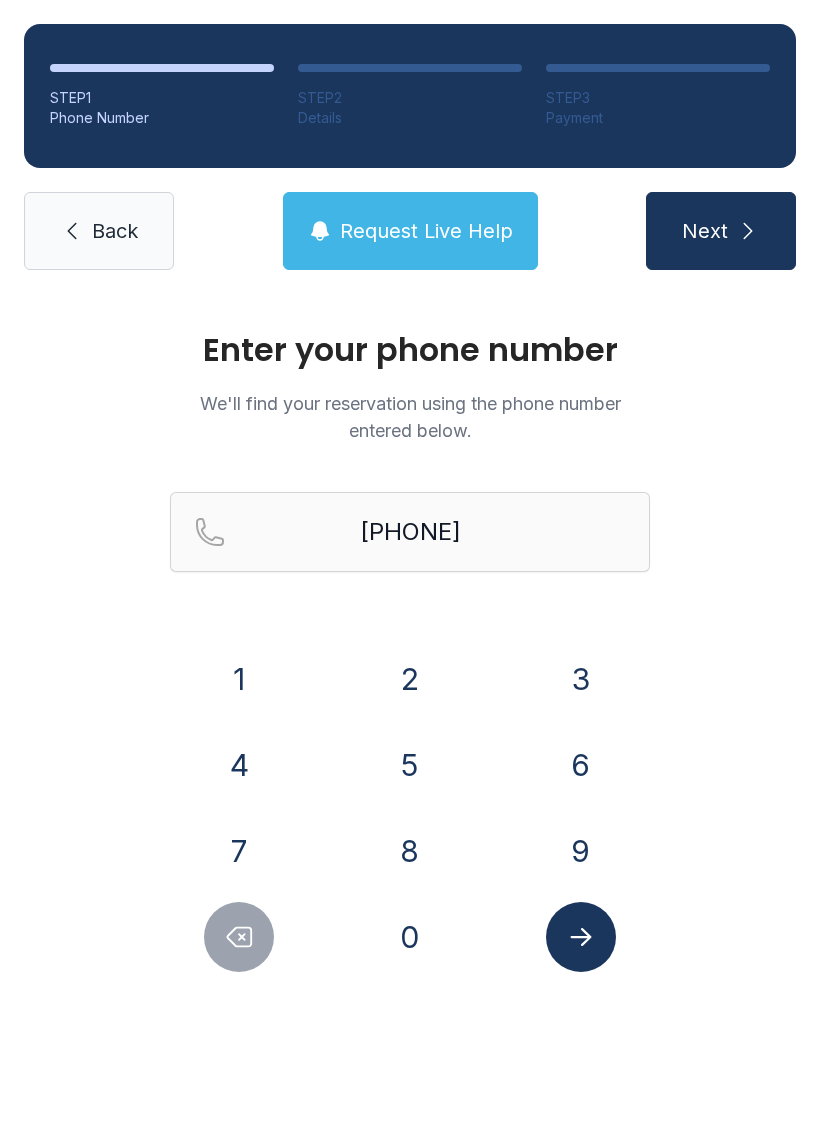 click on "0" at bounding box center [410, 937] 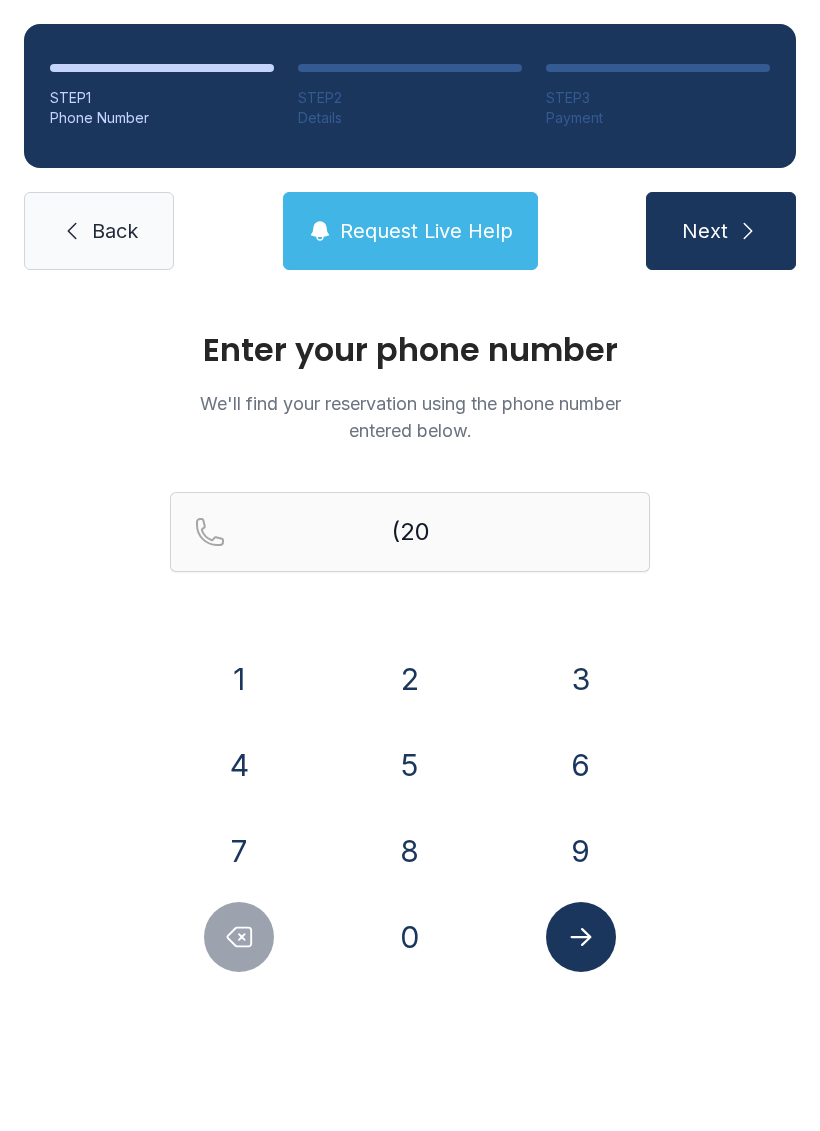 click on "5" at bounding box center (410, 765) 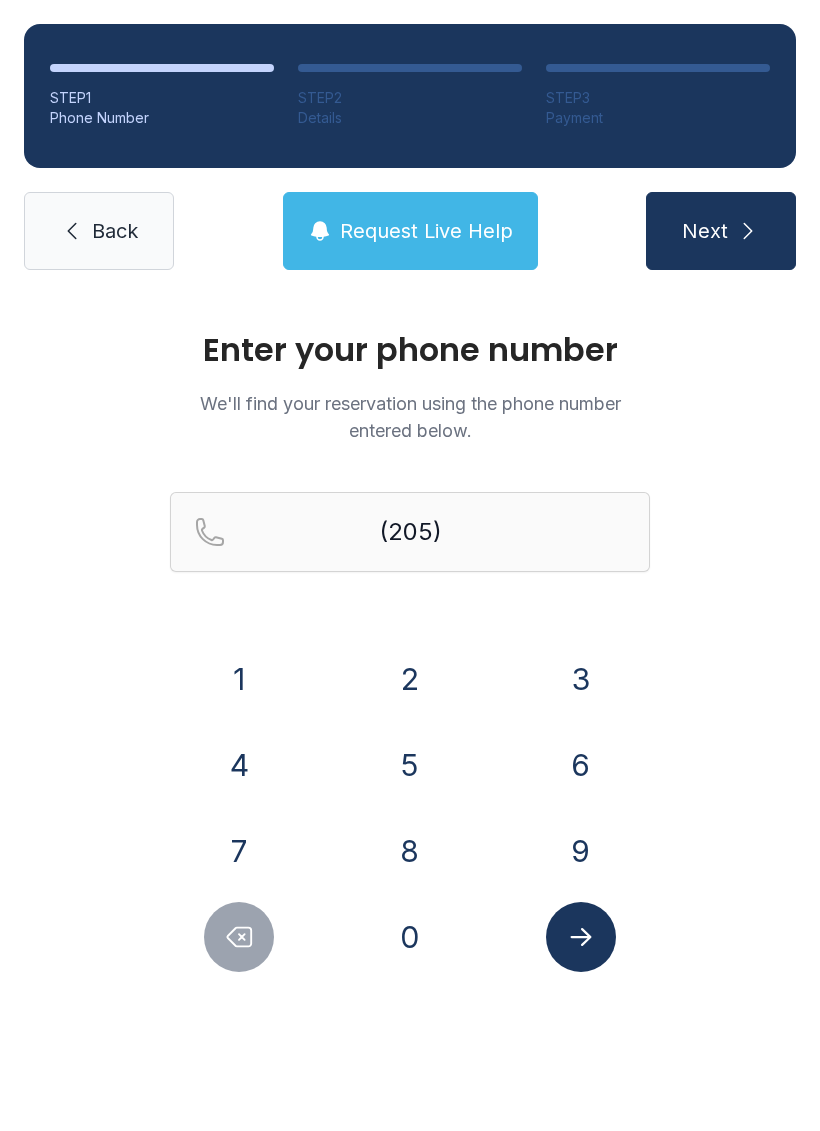 click at bounding box center (239, 937) 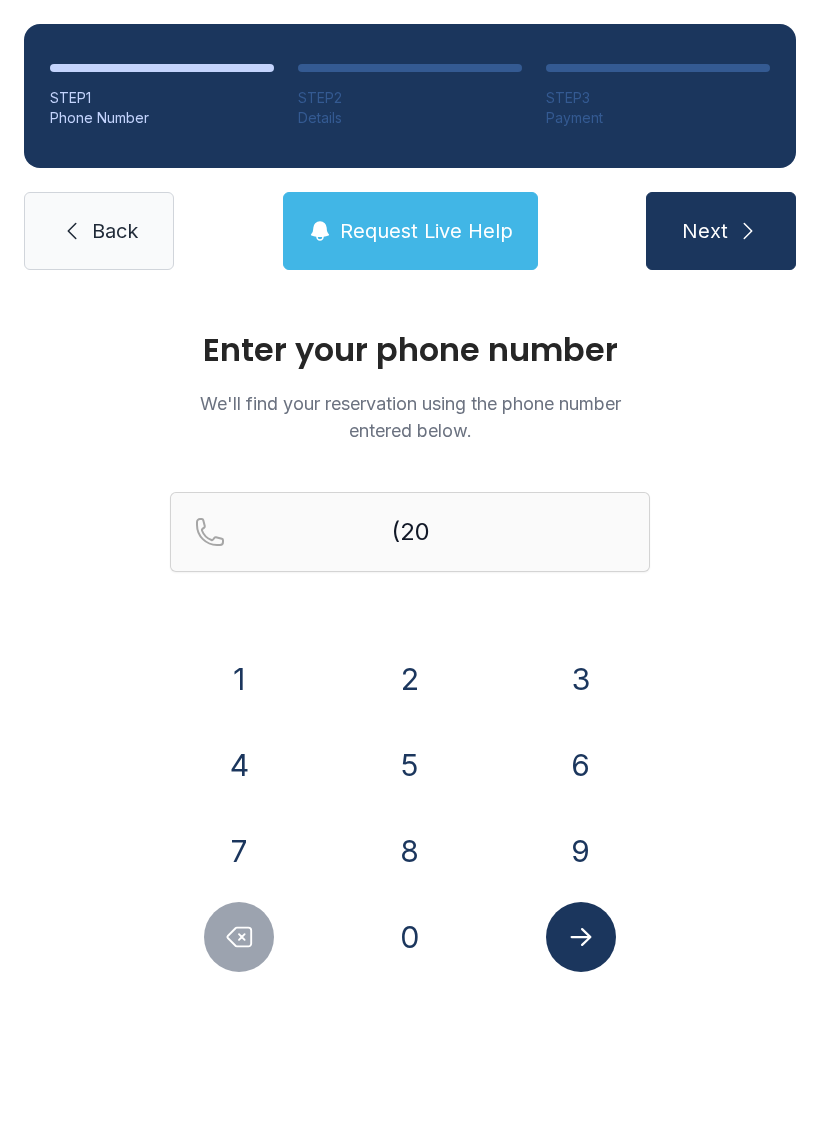 click at bounding box center (239, 937) 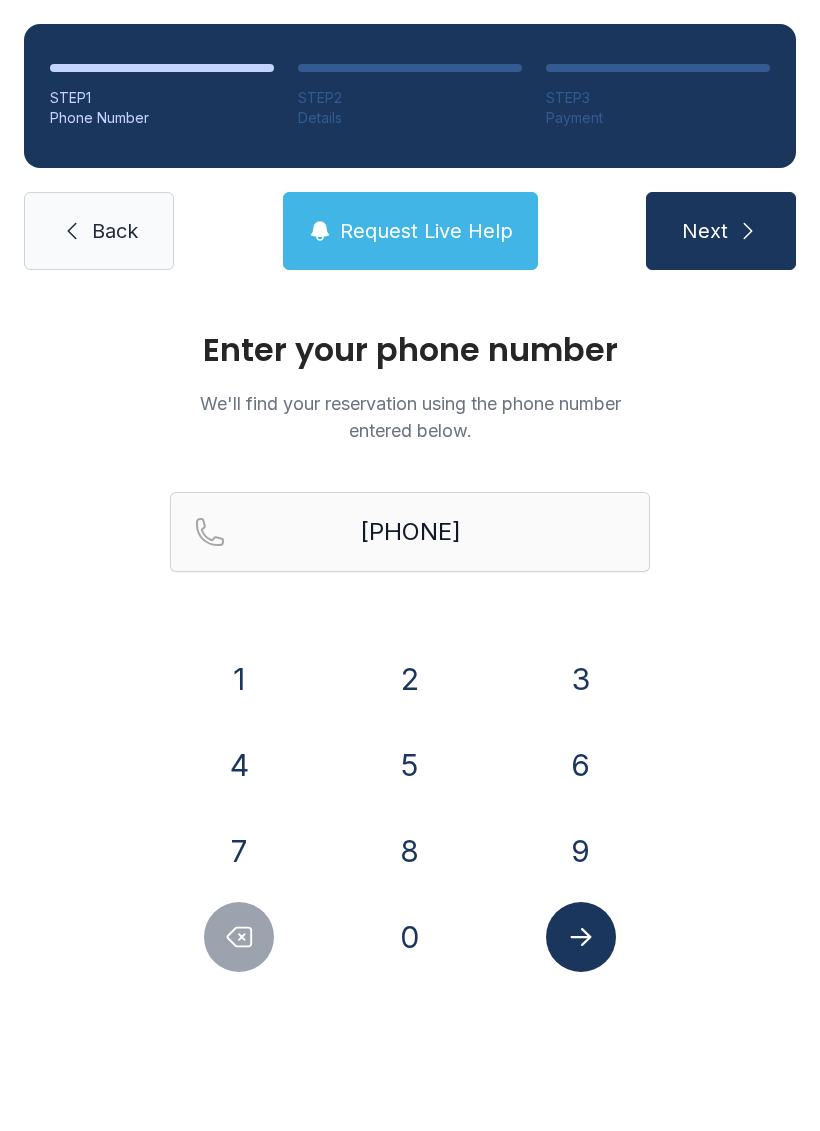 click at bounding box center (239, 937) 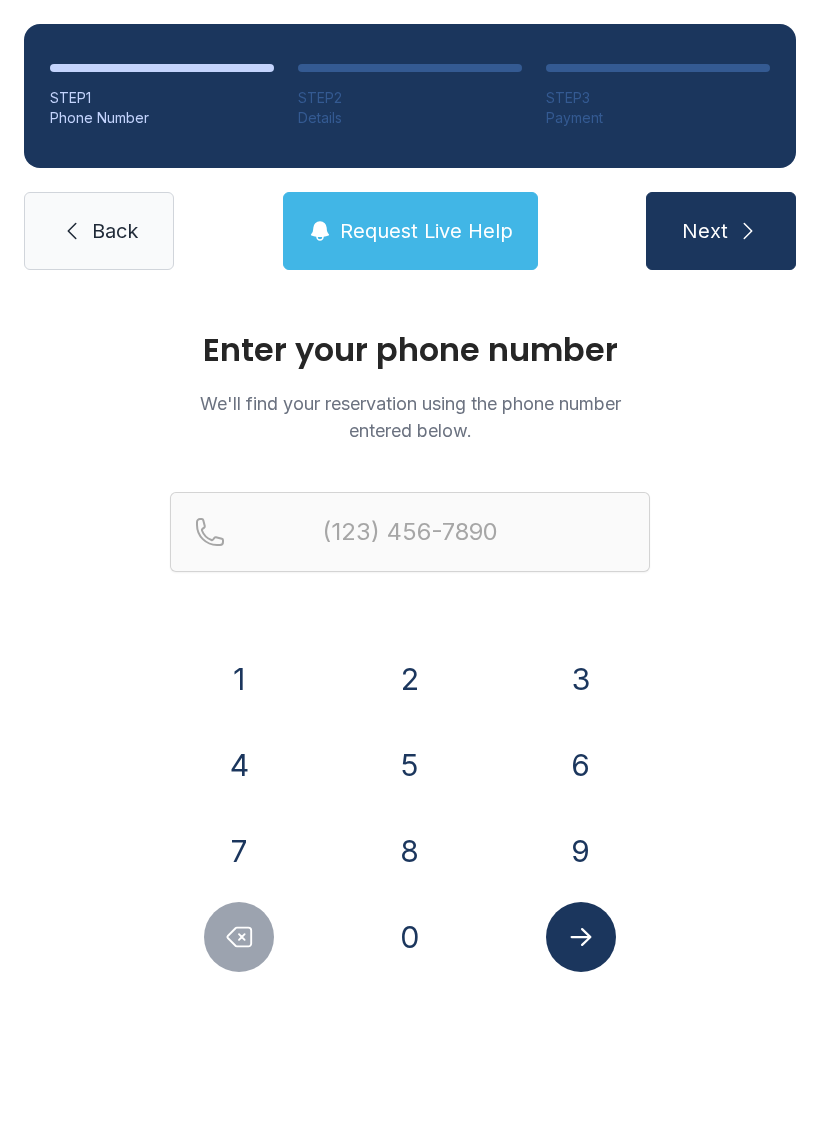 click on "7" at bounding box center (239, 851) 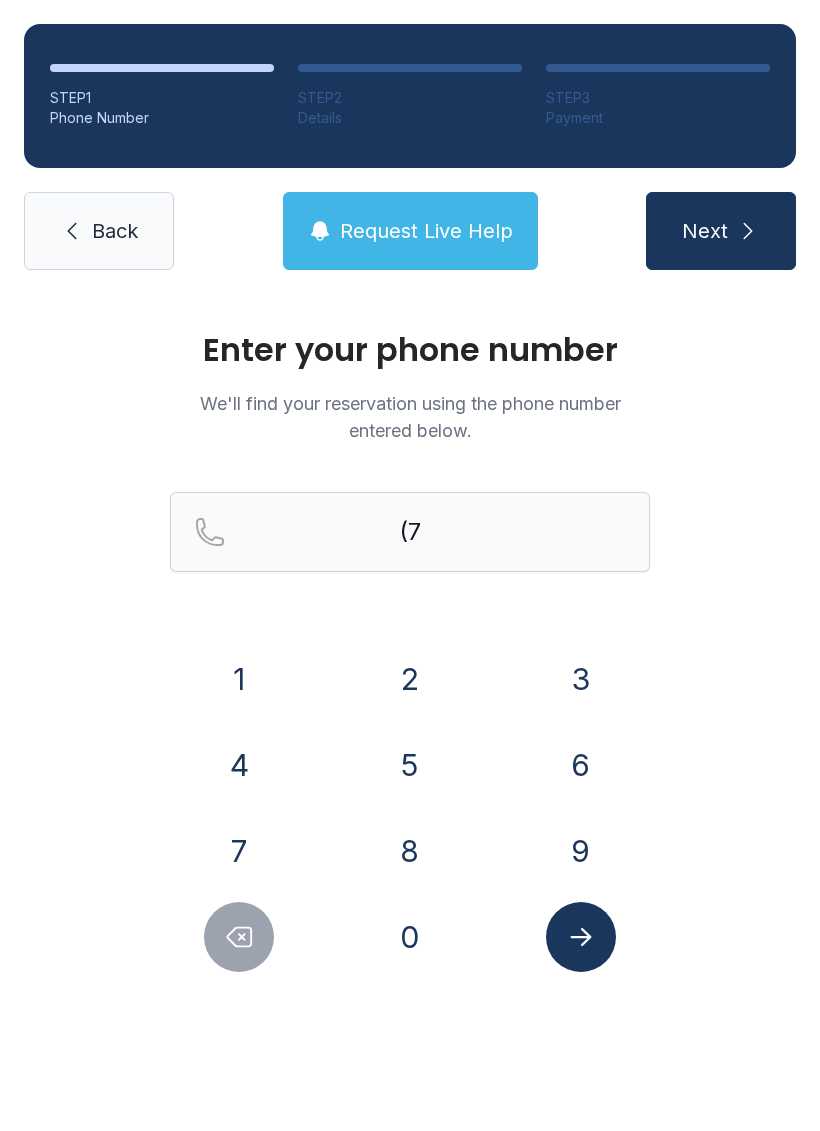 click on "0" at bounding box center [410, 937] 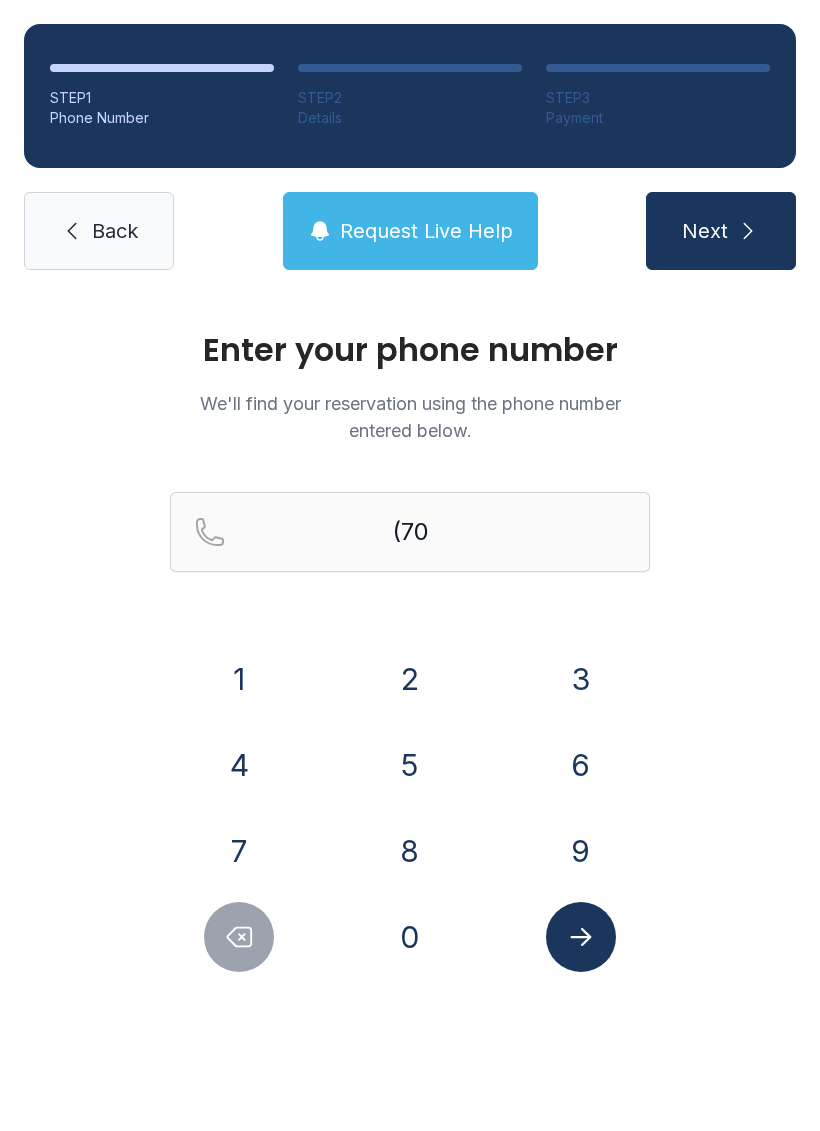 click on "4" at bounding box center (239, 765) 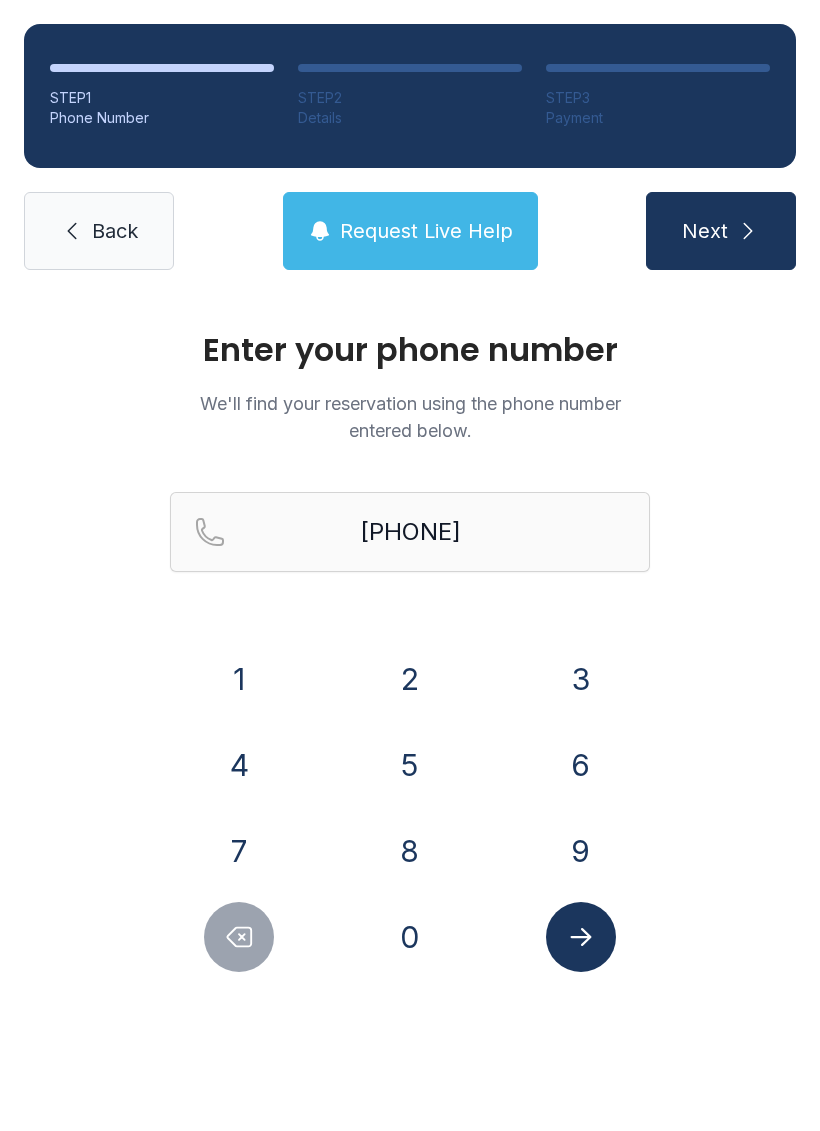 click on "6" at bounding box center [581, 765] 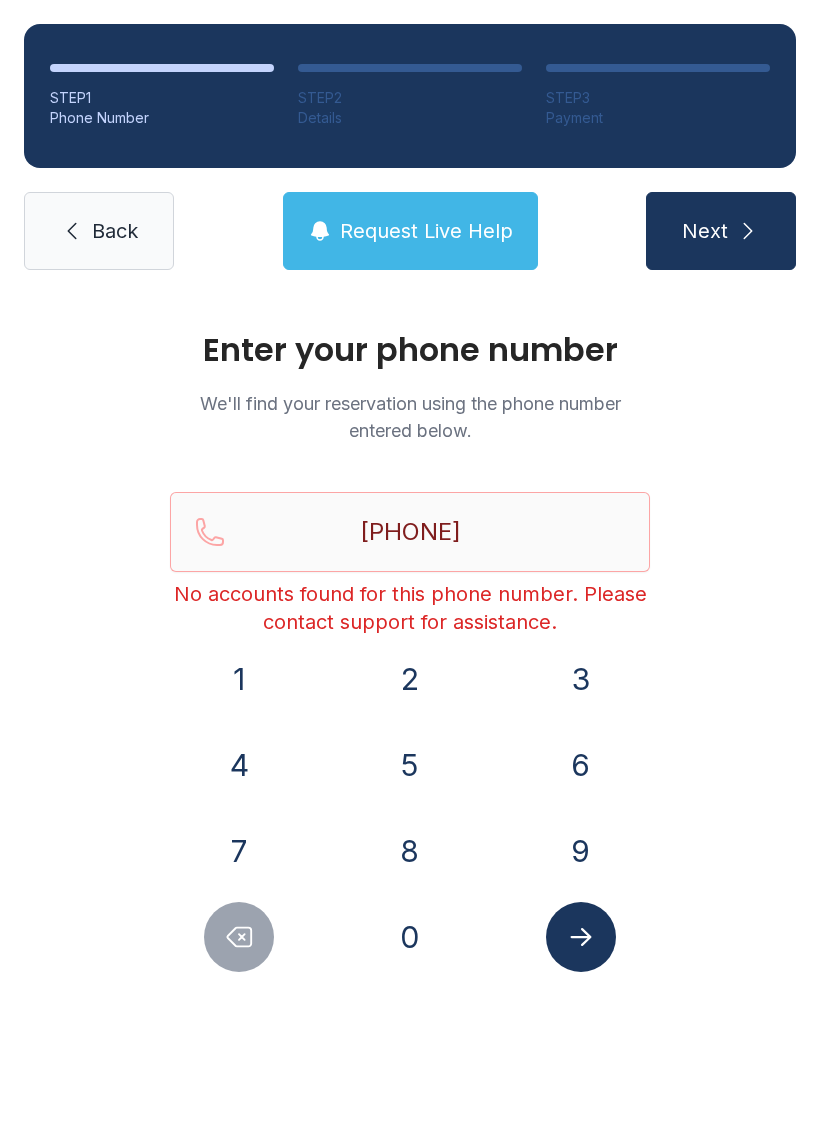click at bounding box center [239, 937] 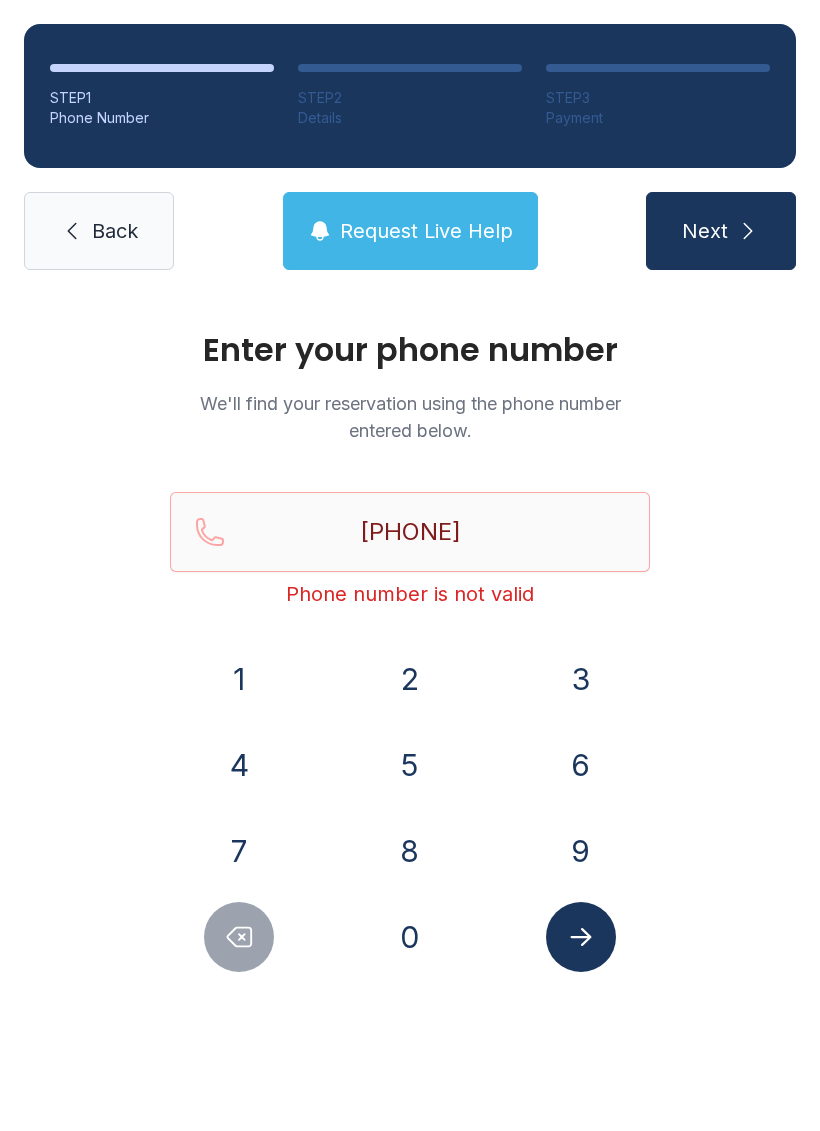 click on "7" at bounding box center [239, 851] 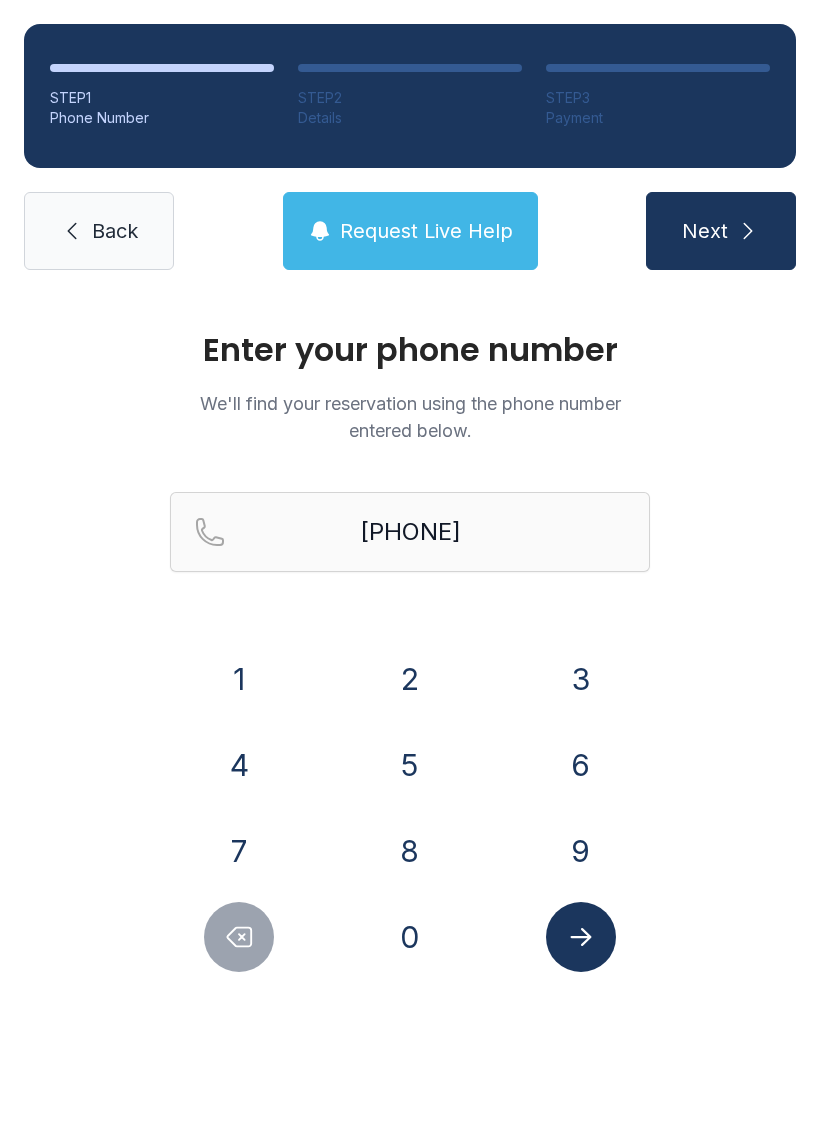 click 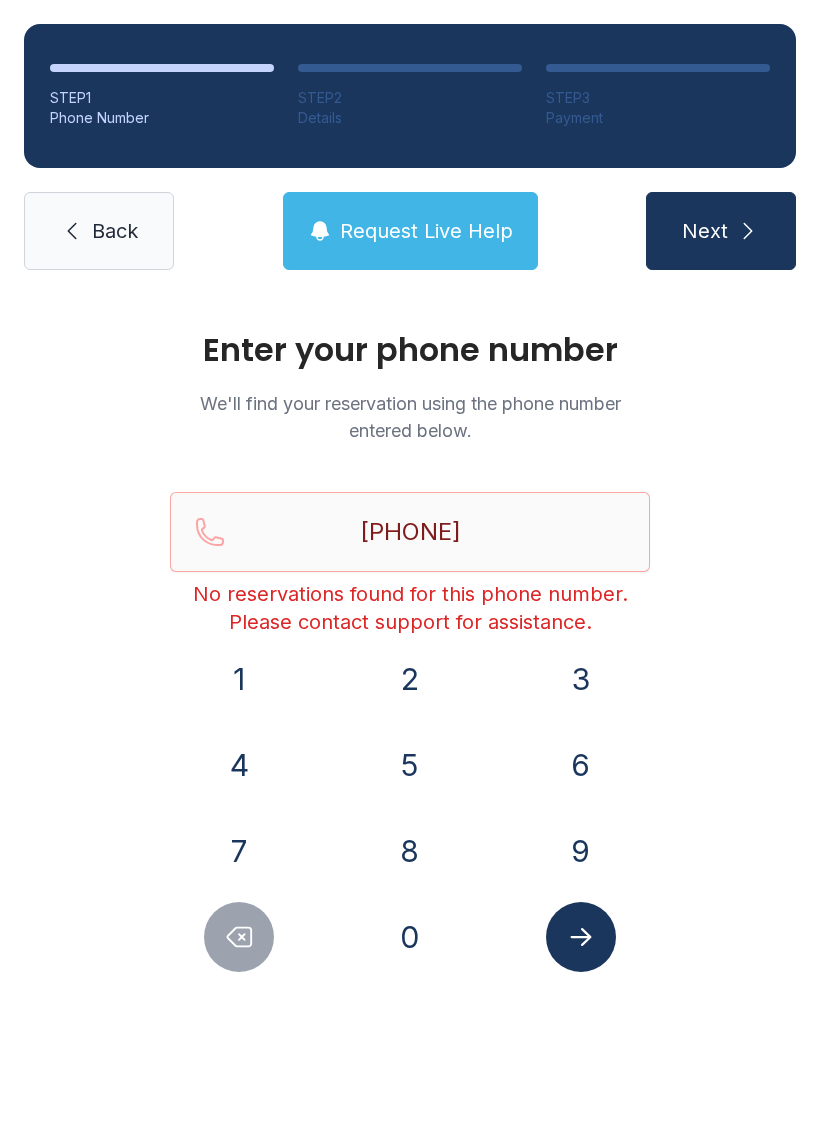 click on "Request Live Help" at bounding box center [426, 231] 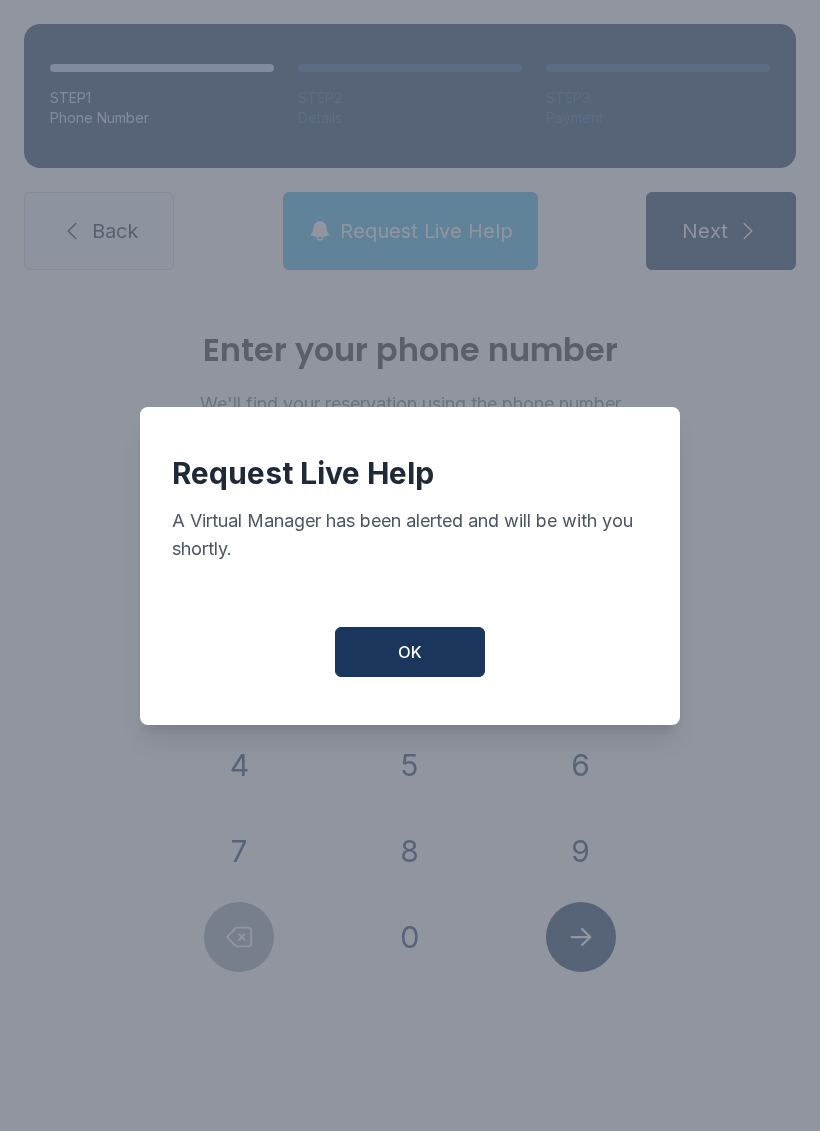 click on "OK" at bounding box center (410, 652) 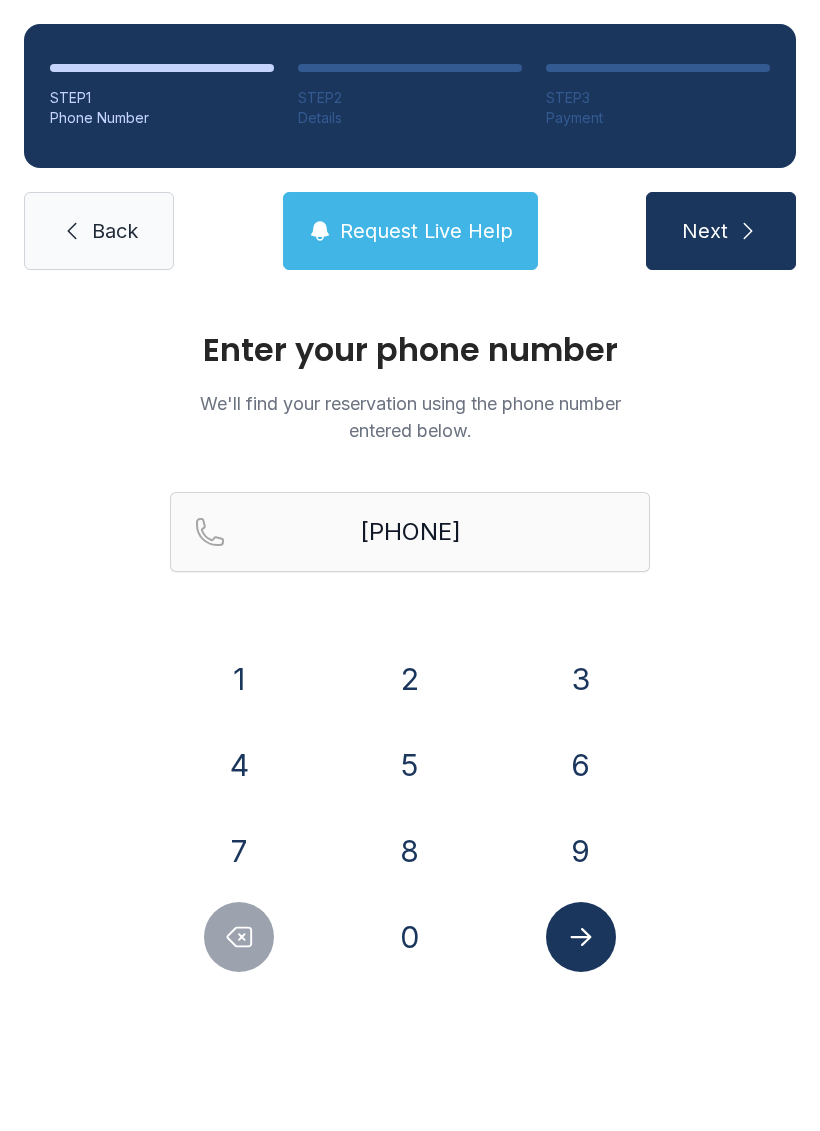 click on "Back" at bounding box center (99, 231) 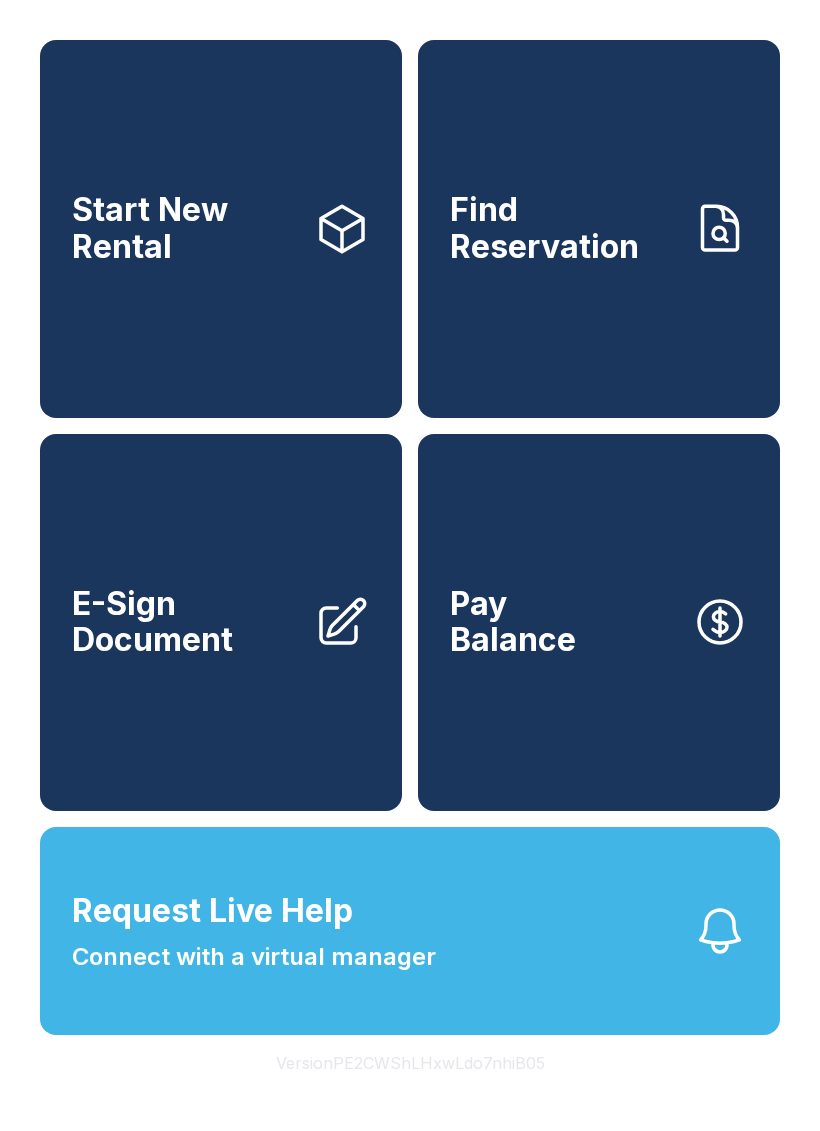 click on "Connect with a virtual manager" at bounding box center [254, 957] 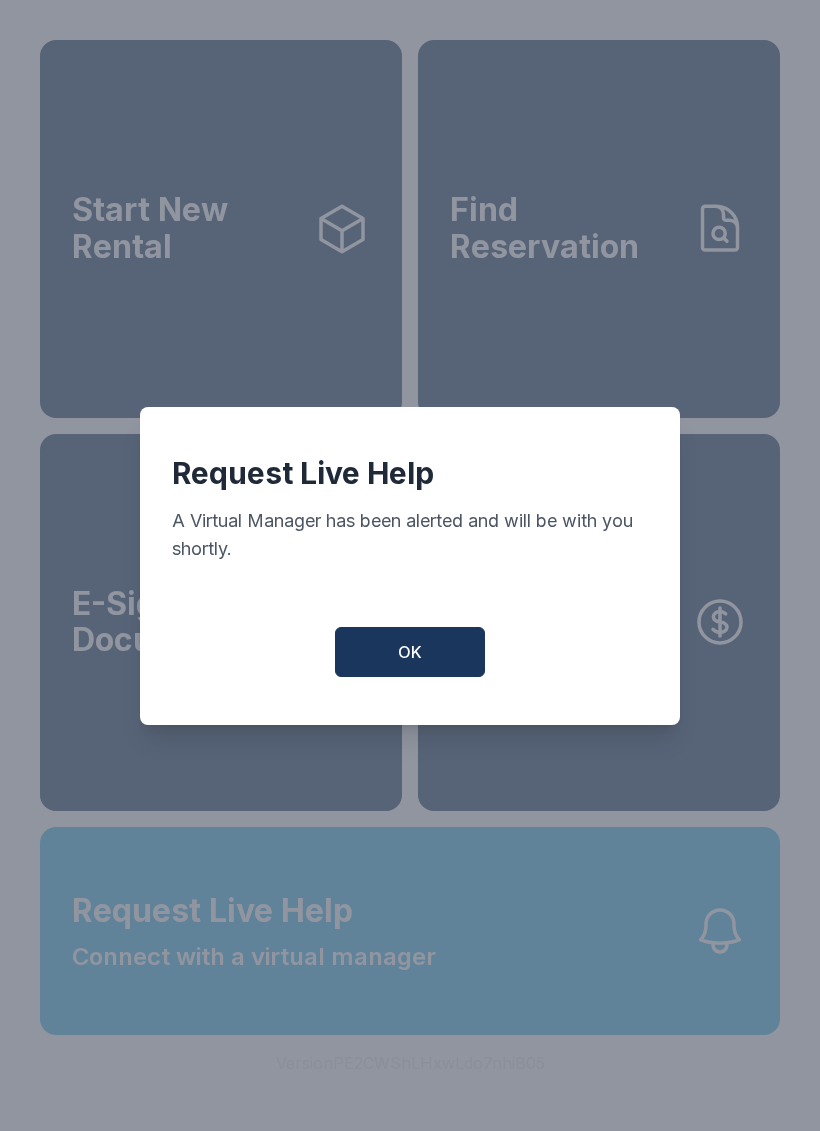 click on "OK" at bounding box center [410, 652] 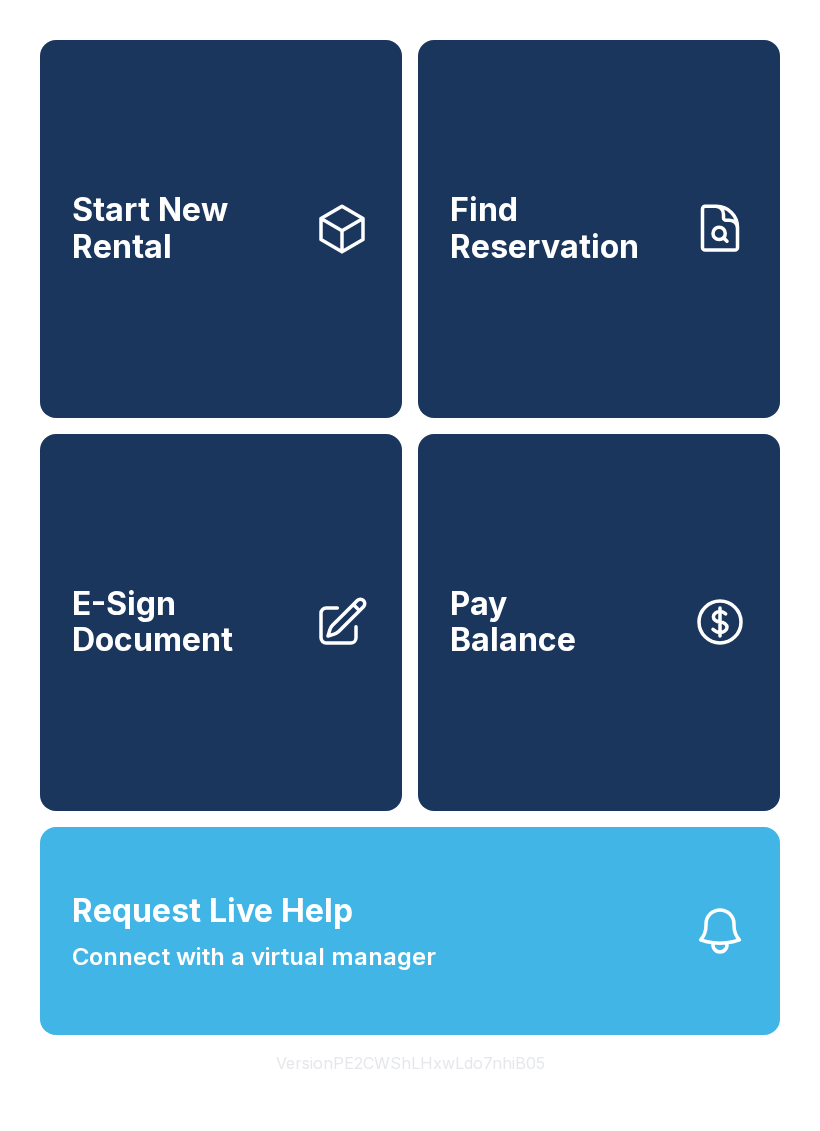 click on "Start New Rental" at bounding box center [185, 228] 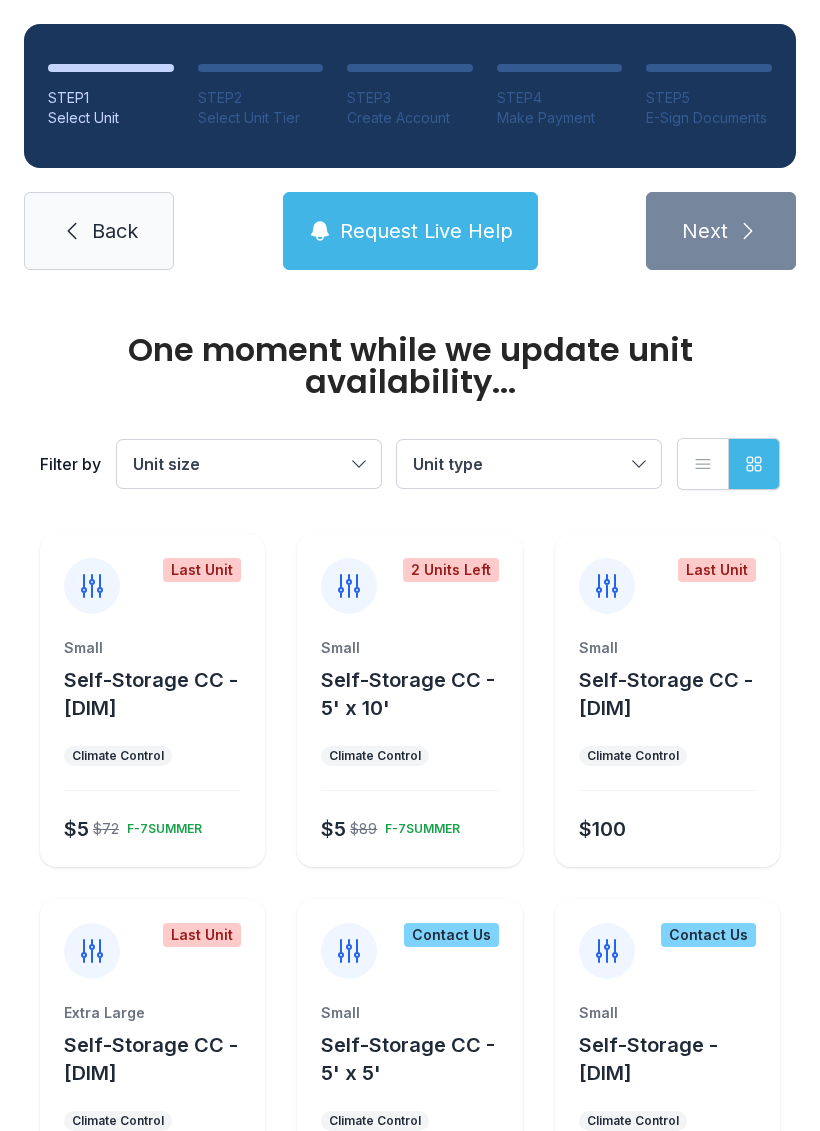click on "Back" at bounding box center [99, 231] 